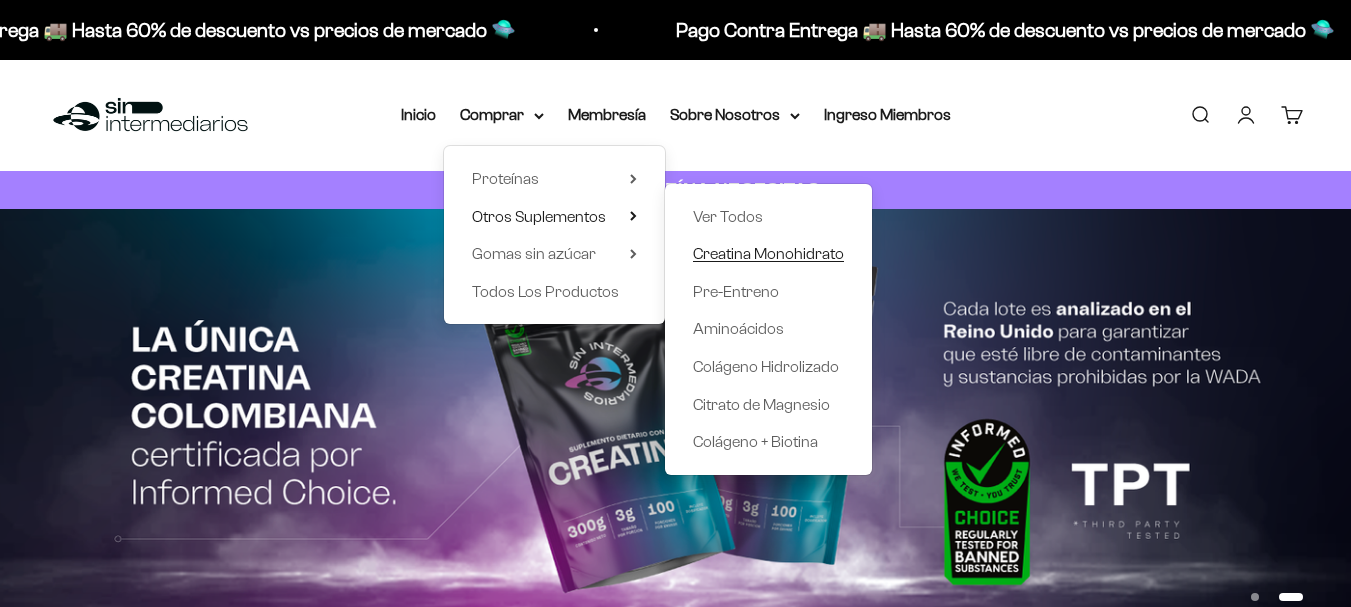 scroll, scrollTop: 0, scrollLeft: 0, axis: both 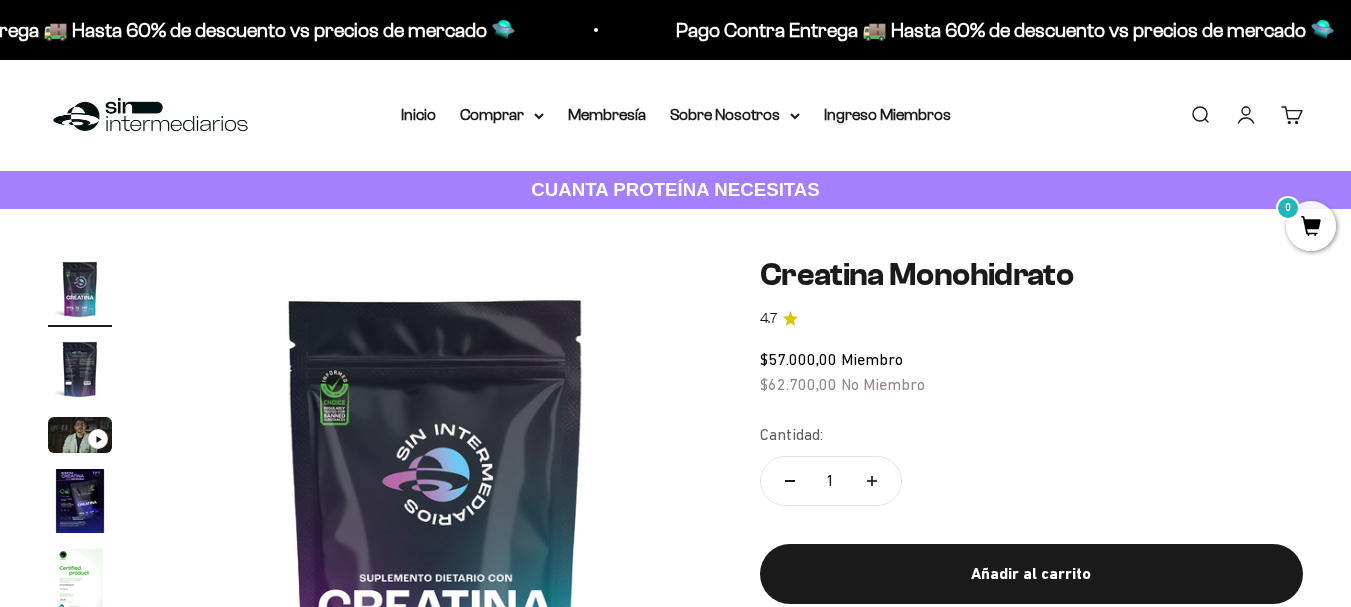 click on "Ir al contenido
Pago Contra Entrega 🚚 Hasta 60% de descuento vs precios de mercado 🛸
Pago Contra Entrega 🚚 Hasta 60% de descuento vs precios de mercado 🛸
Pago Contra Entrega 🚚 Hasta 60% de descuento vs precios de mercado 🛸
Pago Contra Entrega 🚚 Hasta 60% de descuento vs precios de mercado 🛸
Pago Contra Entrega 🚚 Hasta 60% de descuento vs precios de mercado 🛸
Pago Contra Entrega 🚚 Hasta 60% de descuento vs precios de mercado 🛸
Pago Contra Entrega 🚚 Hasta 60% de descuento vs precios de mercado 🛸
Pago Contra Entrega 🚚 Hasta 60% de descuento vs precios de mercado 🛸
Menú" at bounding box center [675, 2408] 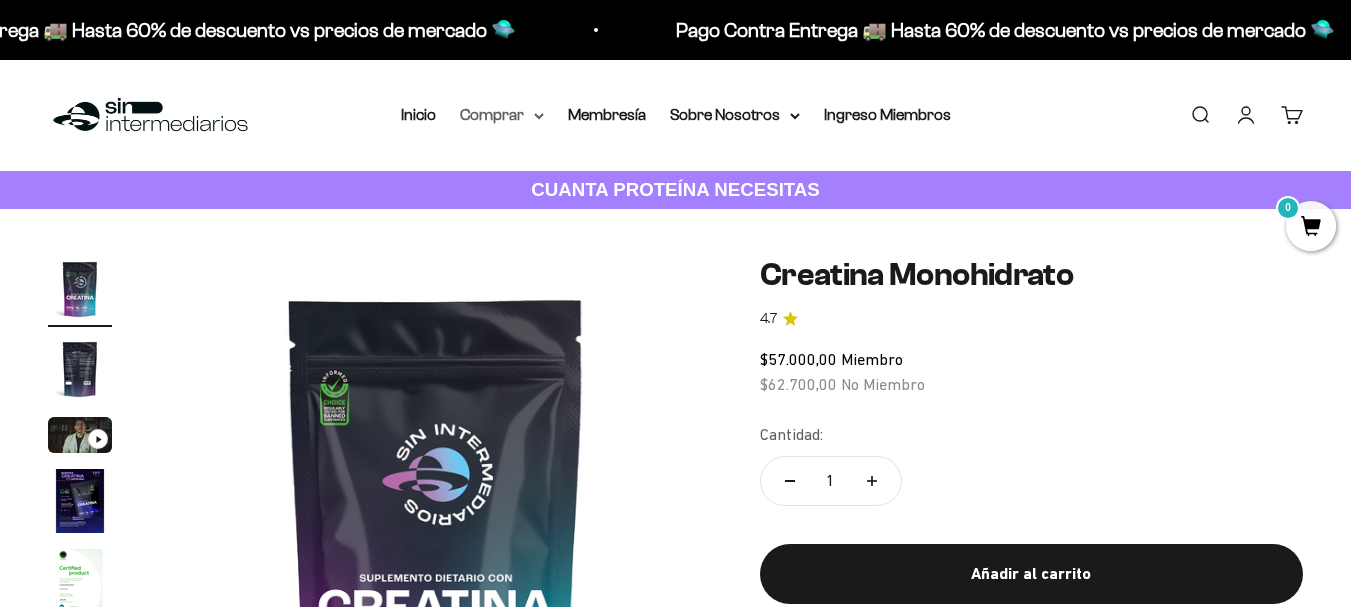 click on "Comprar" at bounding box center [502, 115] 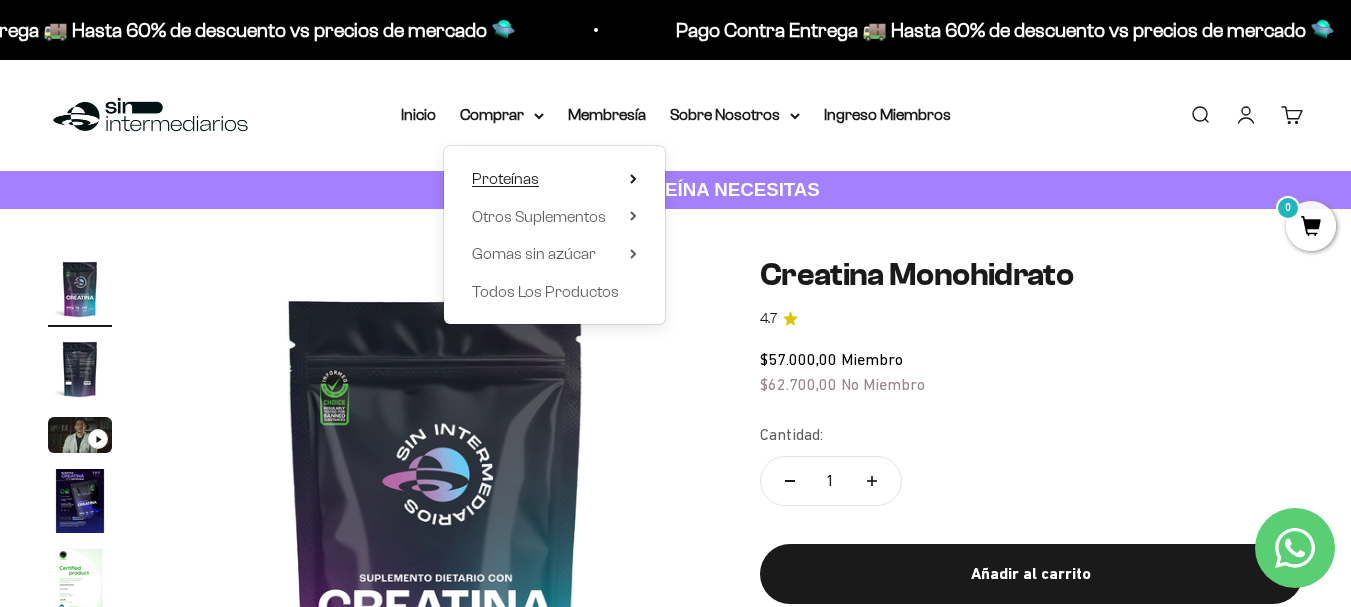 scroll, scrollTop: 0, scrollLeft: 0, axis: both 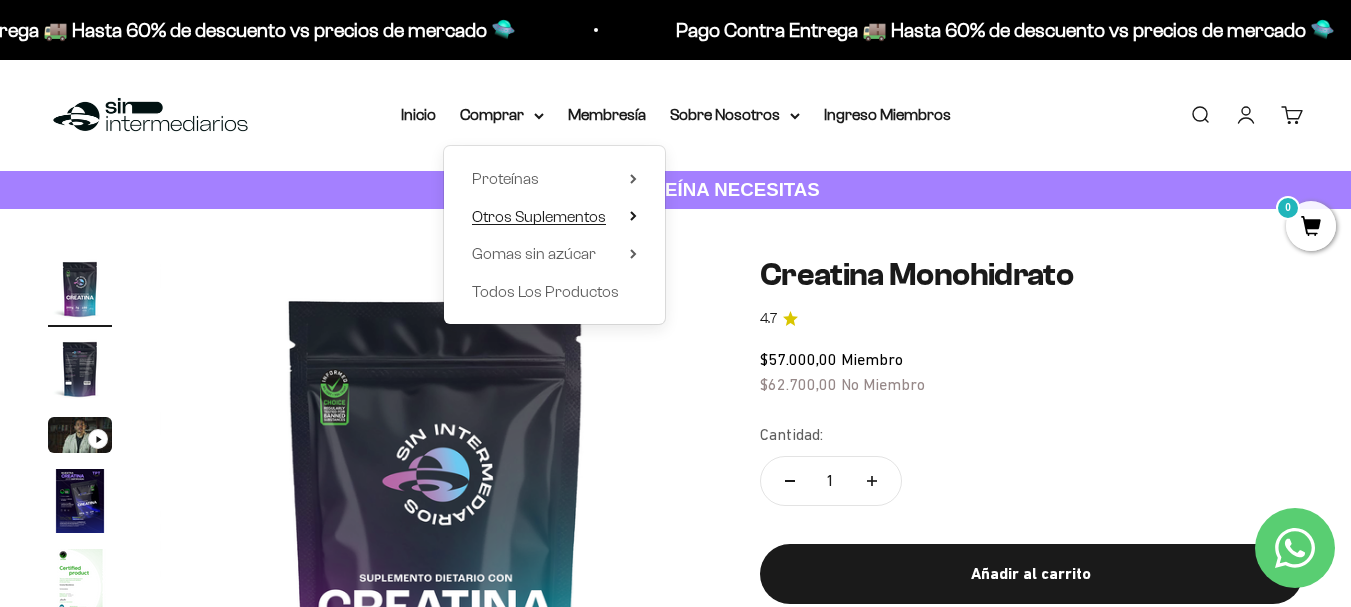 click on "Otros Suplementos" at bounding box center [554, 217] 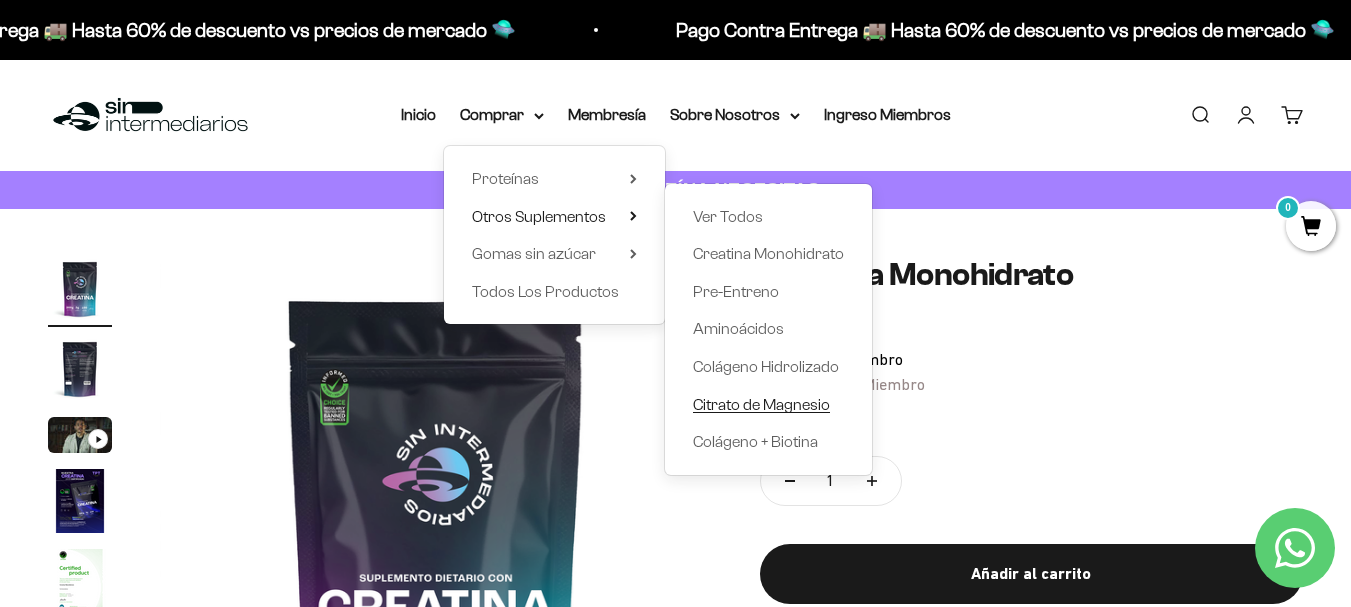 click on "Citrato de Magnesio" at bounding box center (761, 404) 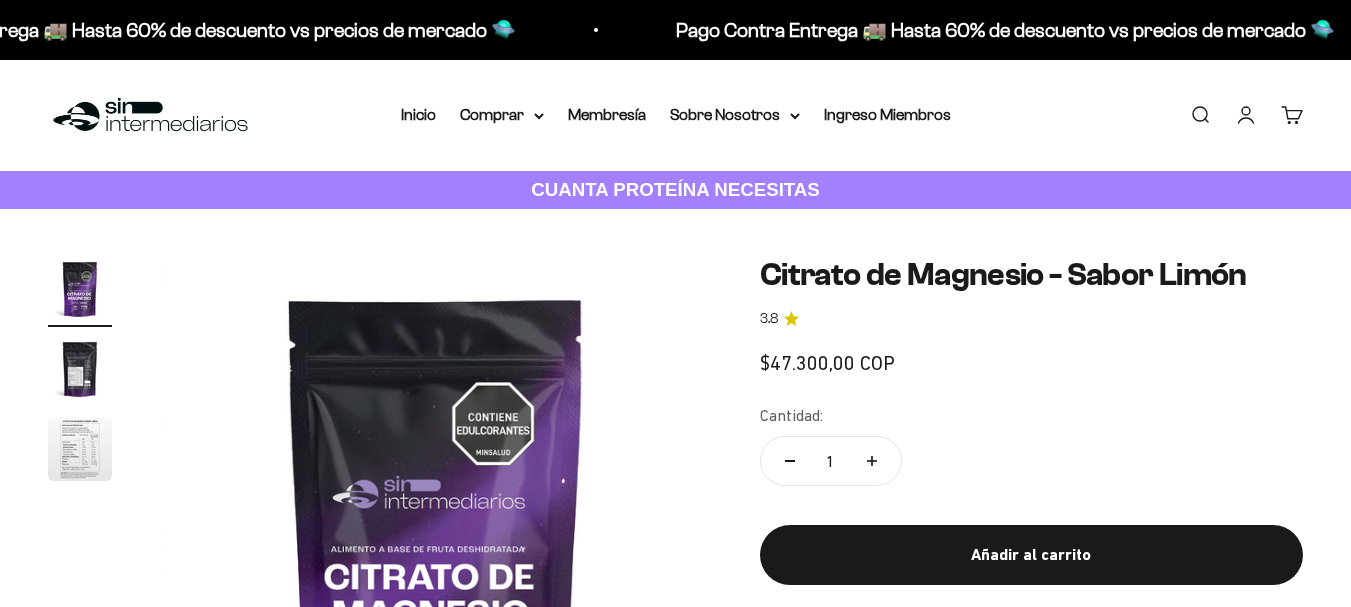scroll, scrollTop: 0, scrollLeft: 0, axis: both 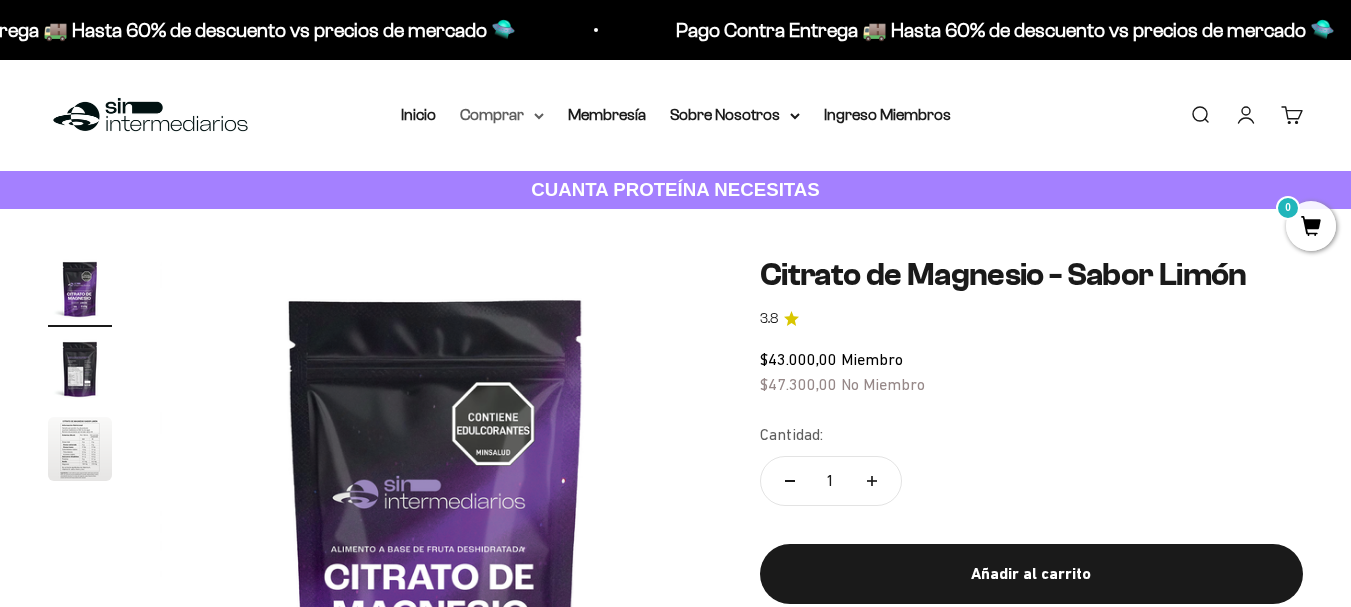 click on "Comprar" at bounding box center [502, 115] 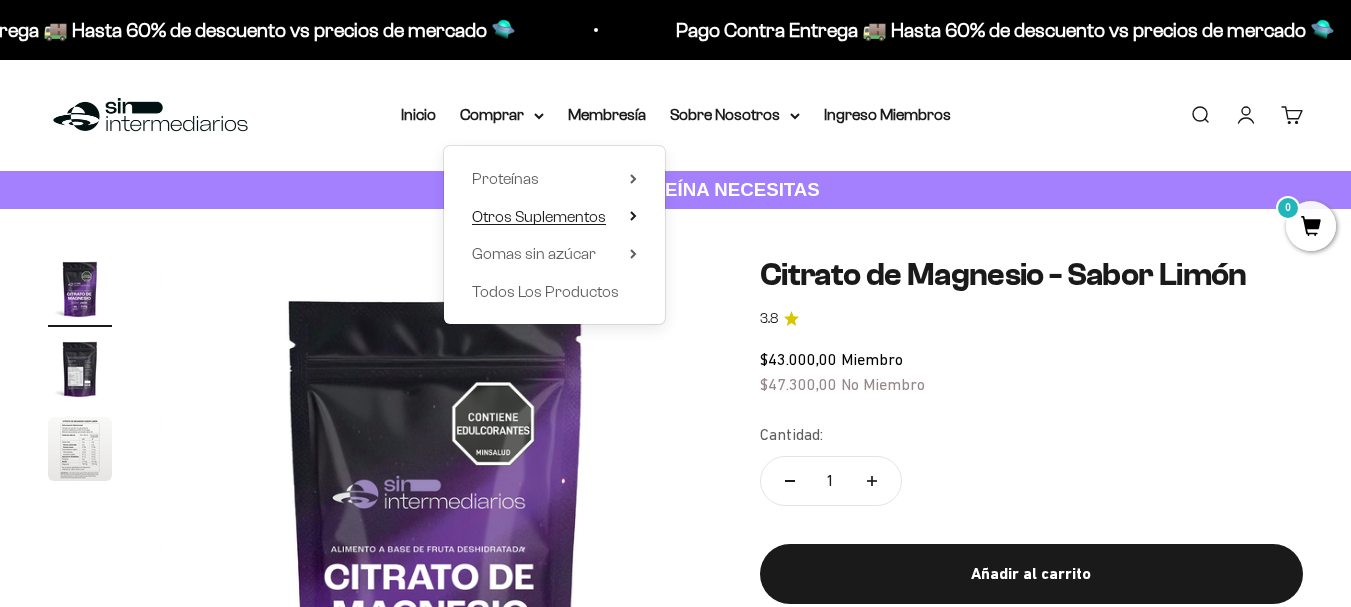 click on "Otros Suplementos" at bounding box center (554, 217) 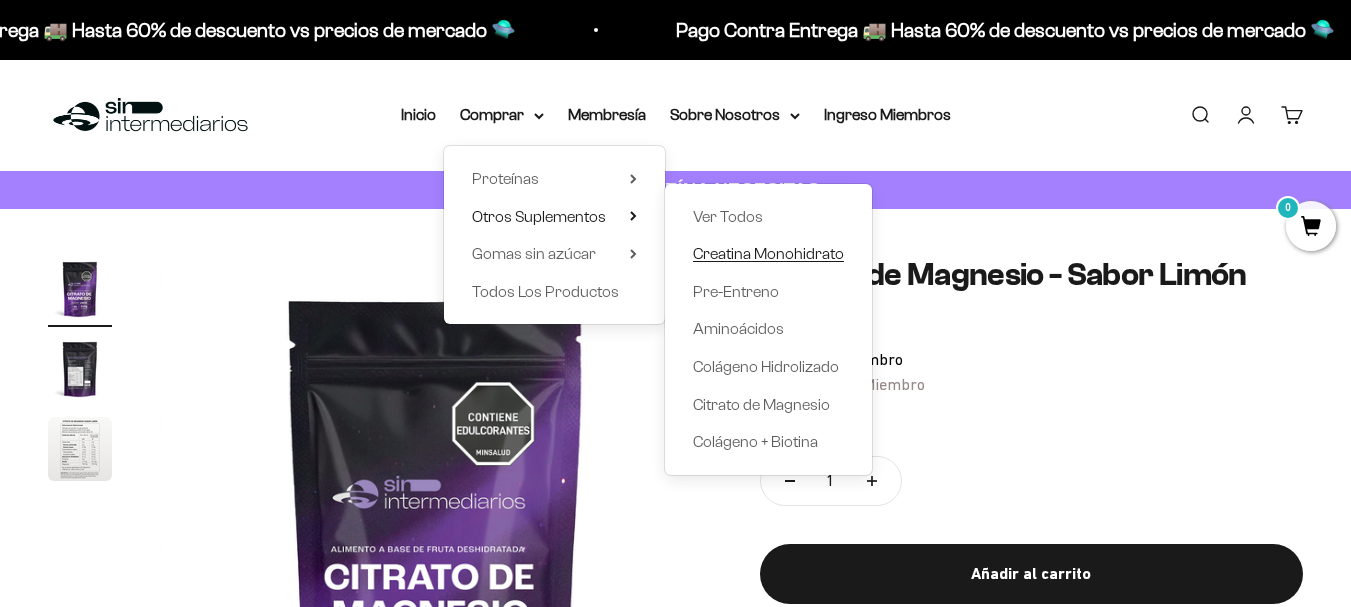 click on "Creatina Monohidrato" at bounding box center [768, 253] 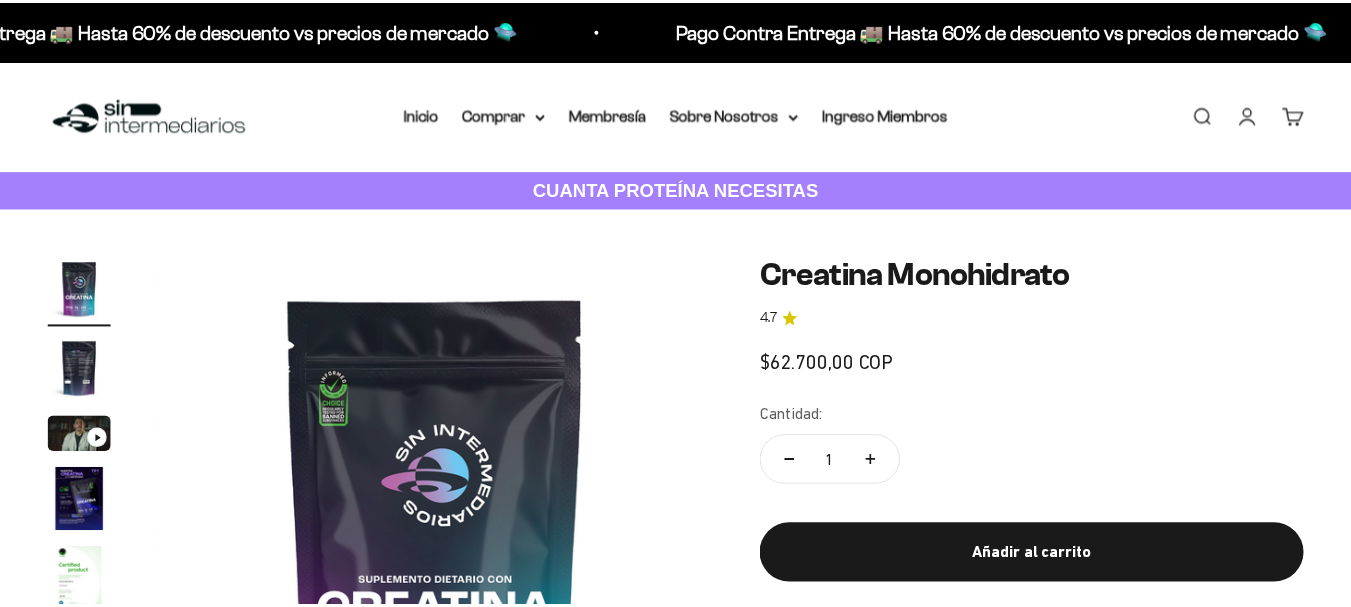 scroll, scrollTop: 0, scrollLeft: 0, axis: both 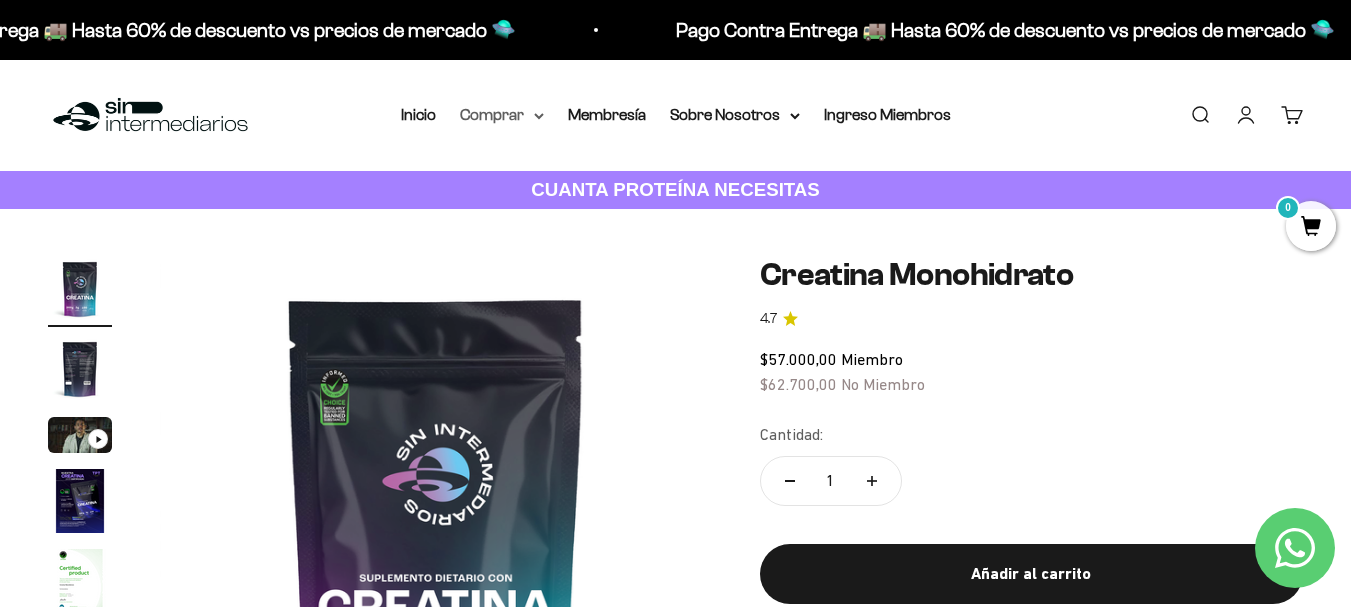 click on "Comprar" at bounding box center [502, 115] 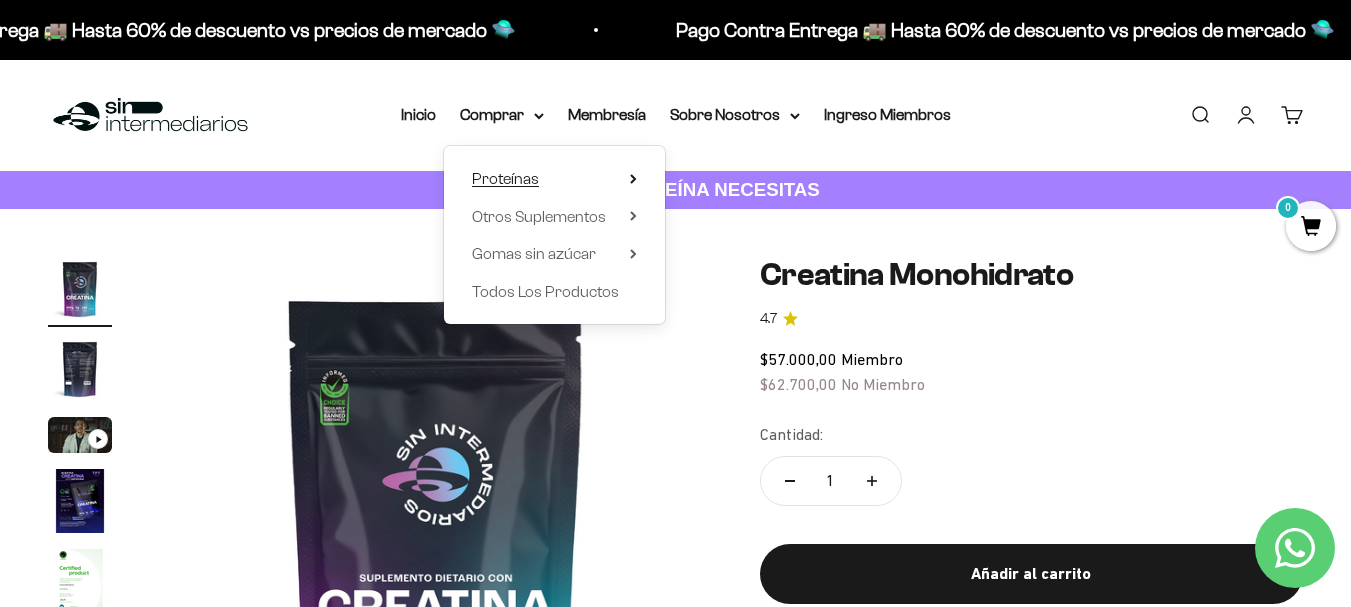 click on "Proteínas" at bounding box center (505, 178) 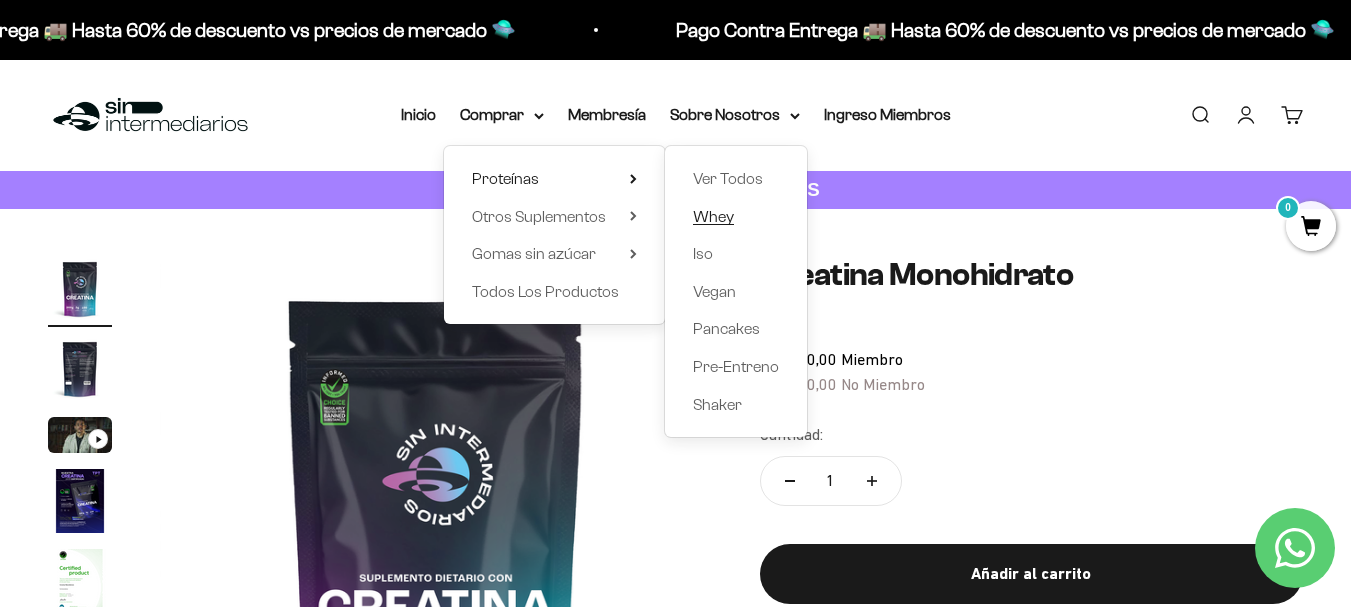click on "Whey" at bounding box center [713, 216] 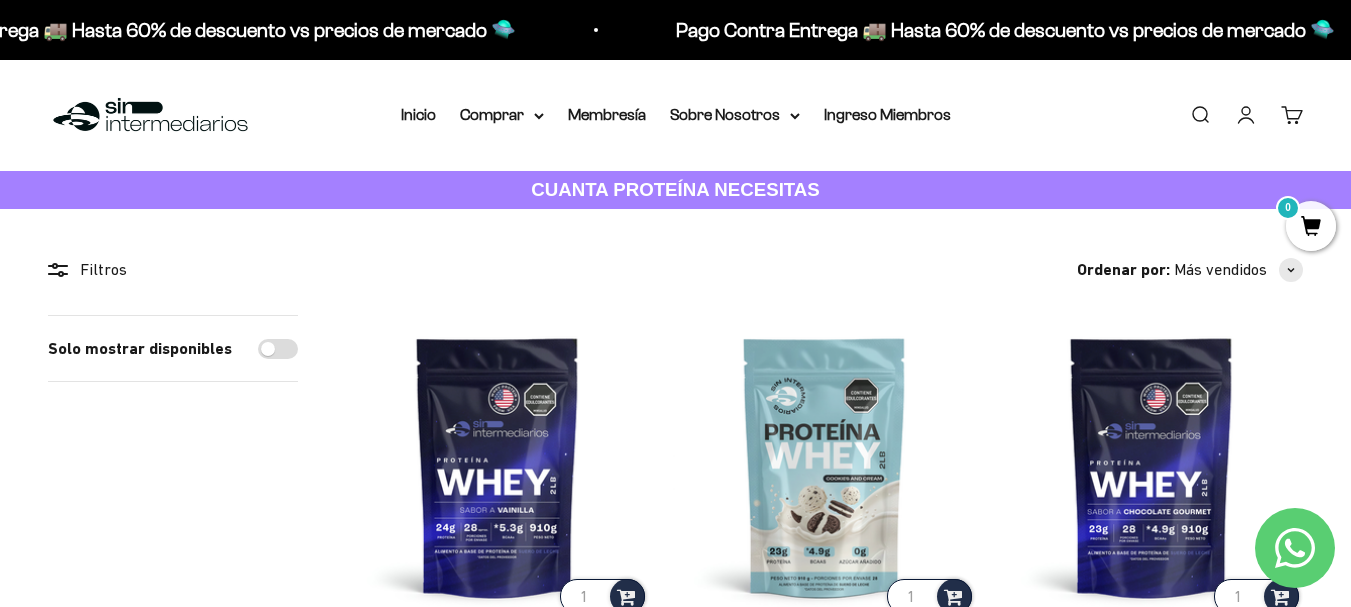 scroll, scrollTop: 0, scrollLeft: 0, axis: both 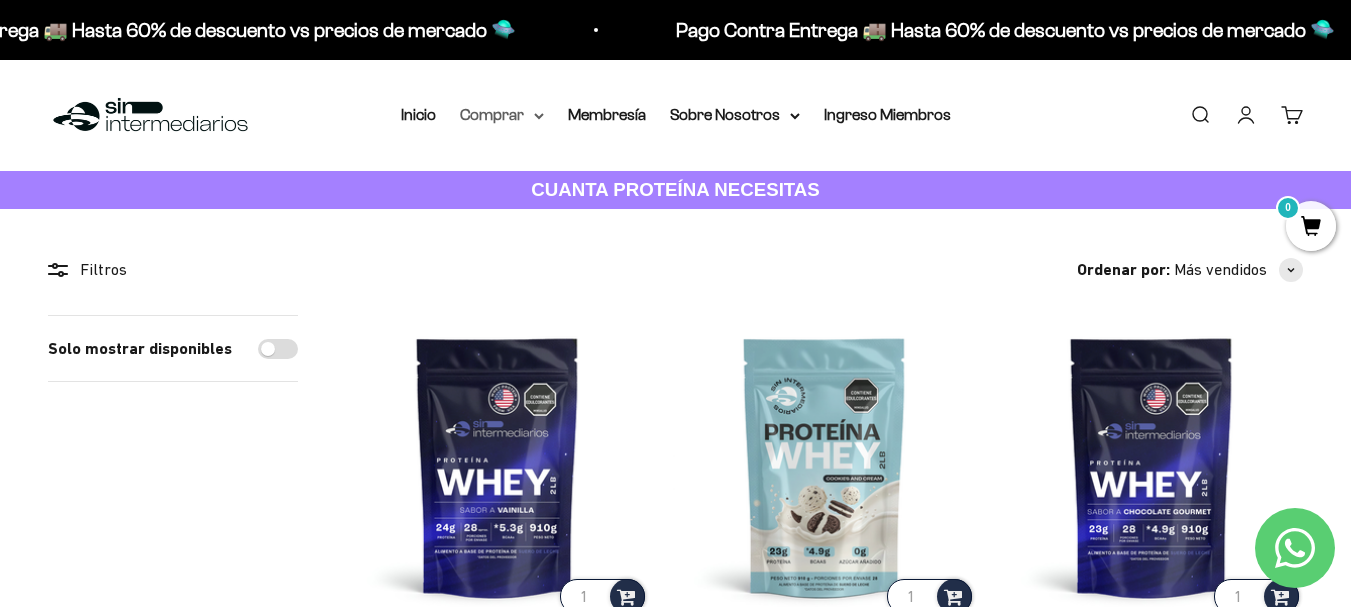 click on "Comprar" at bounding box center [502, 115] 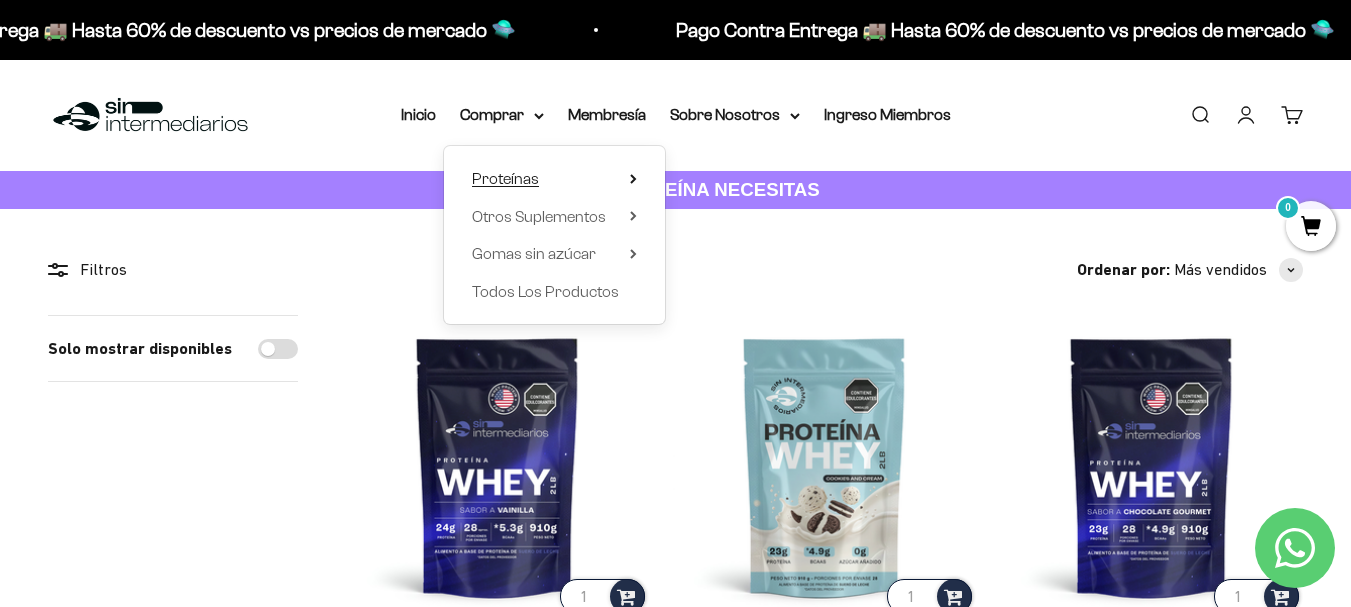 click on "Proteínas" at bounding box center (505, 178) 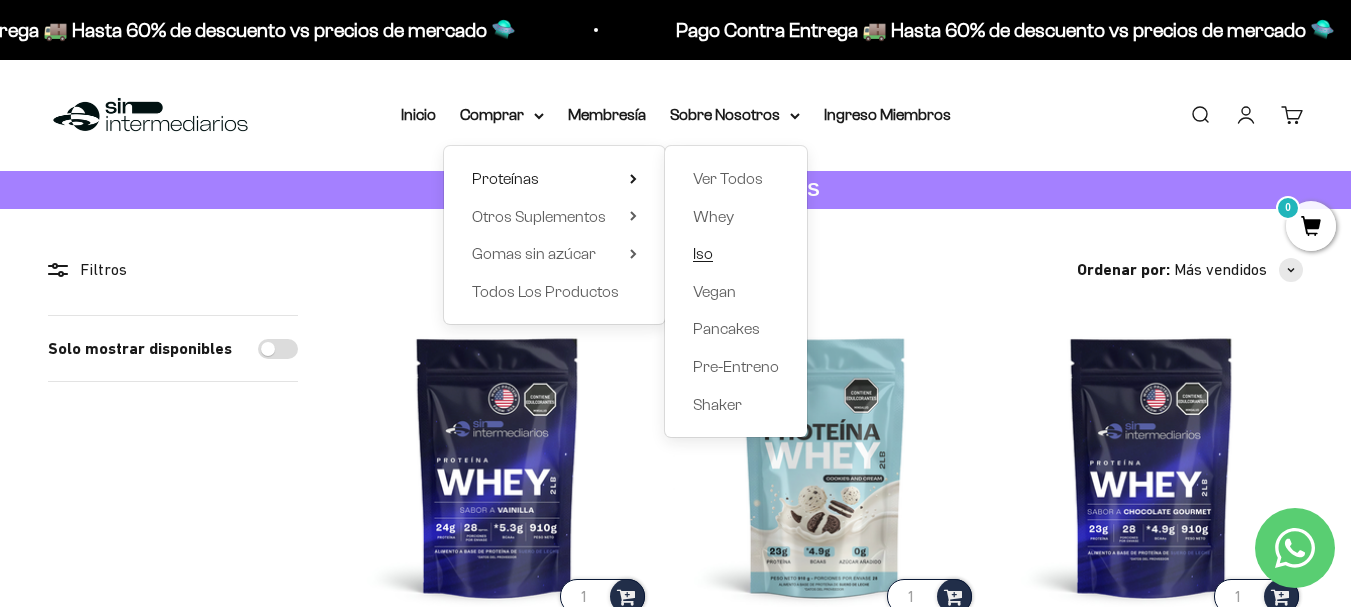 click on "Iso" at bounding box center (703, 253) 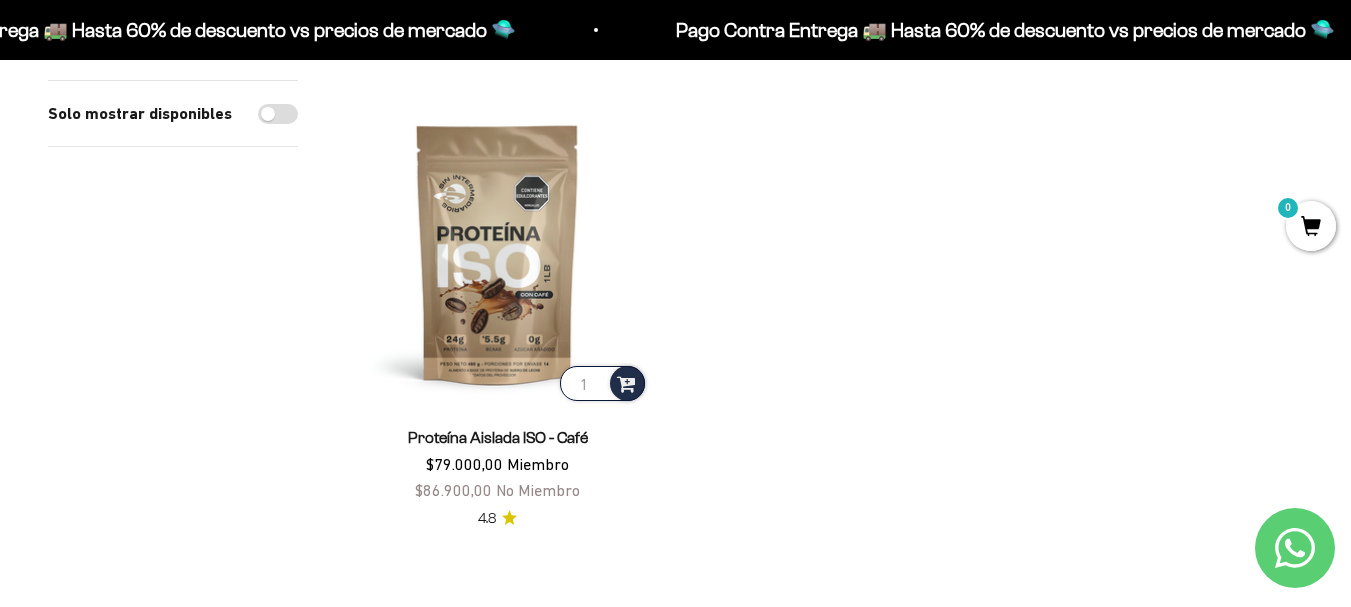 scroll, scrollTop: 700, scrollLeft: 0, axis: vertical 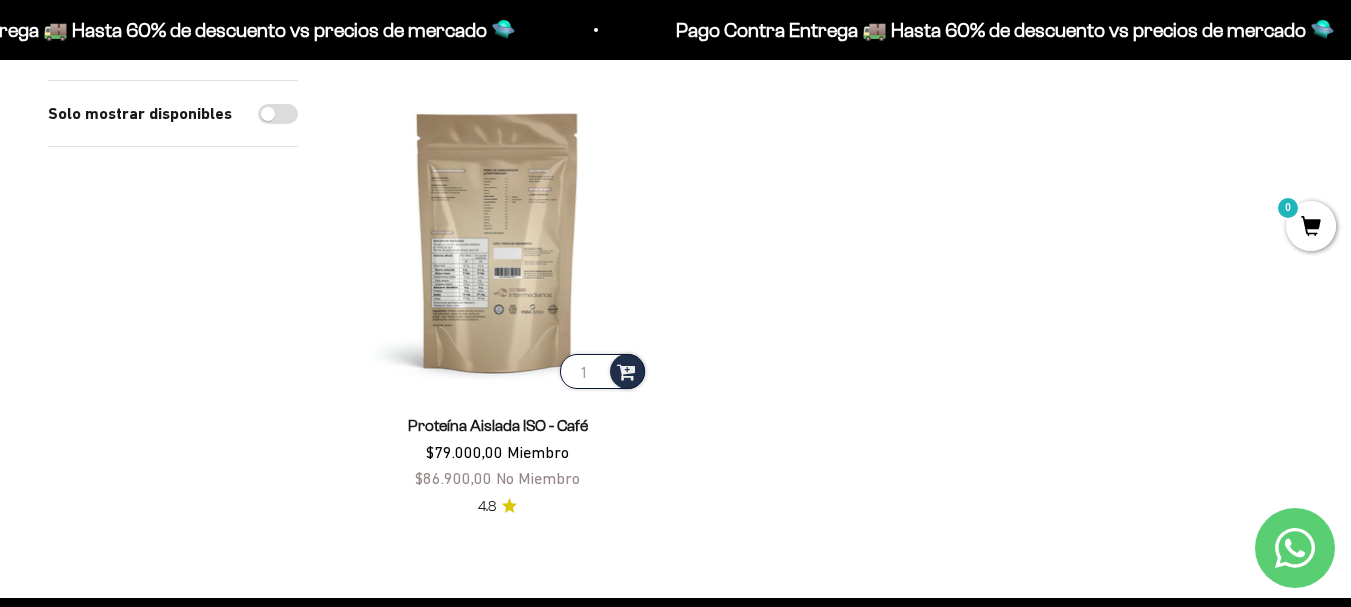 click at bounding box center [497, 241] 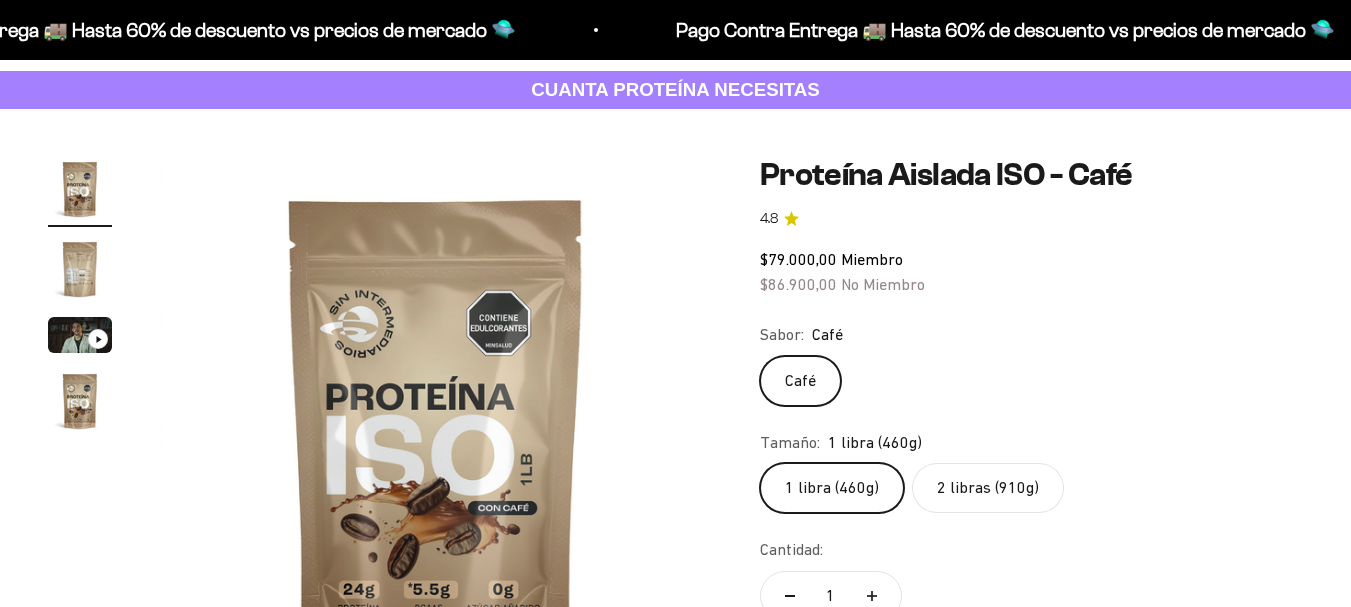 scroll, scrollTop: 200, scrollLeft: 0, axis: vertical 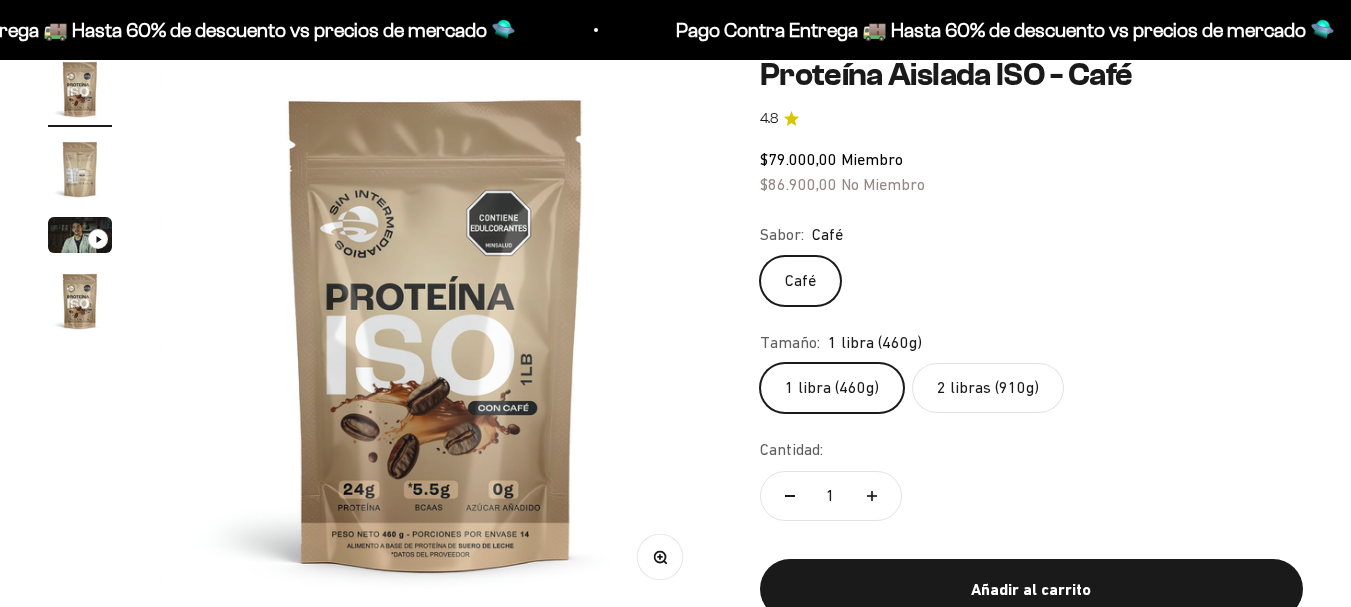 click on "2 libras (910g)" 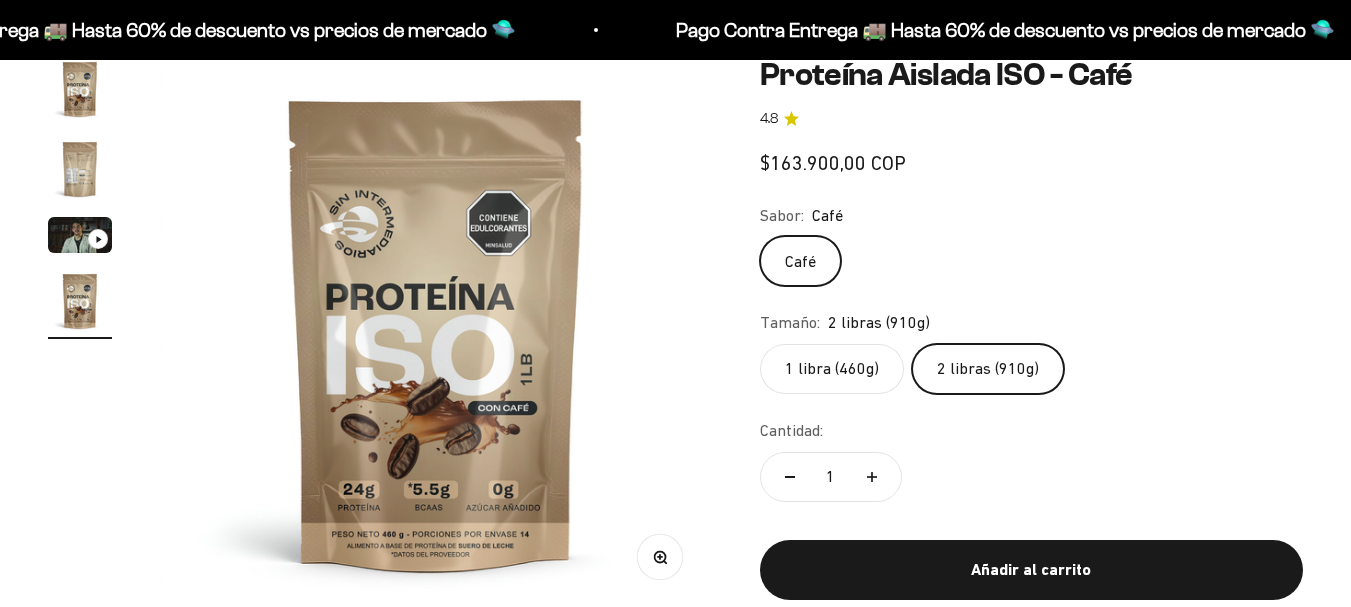 scroll, scrollTop: 0, scrollLeft: 1691, axis: horizontal 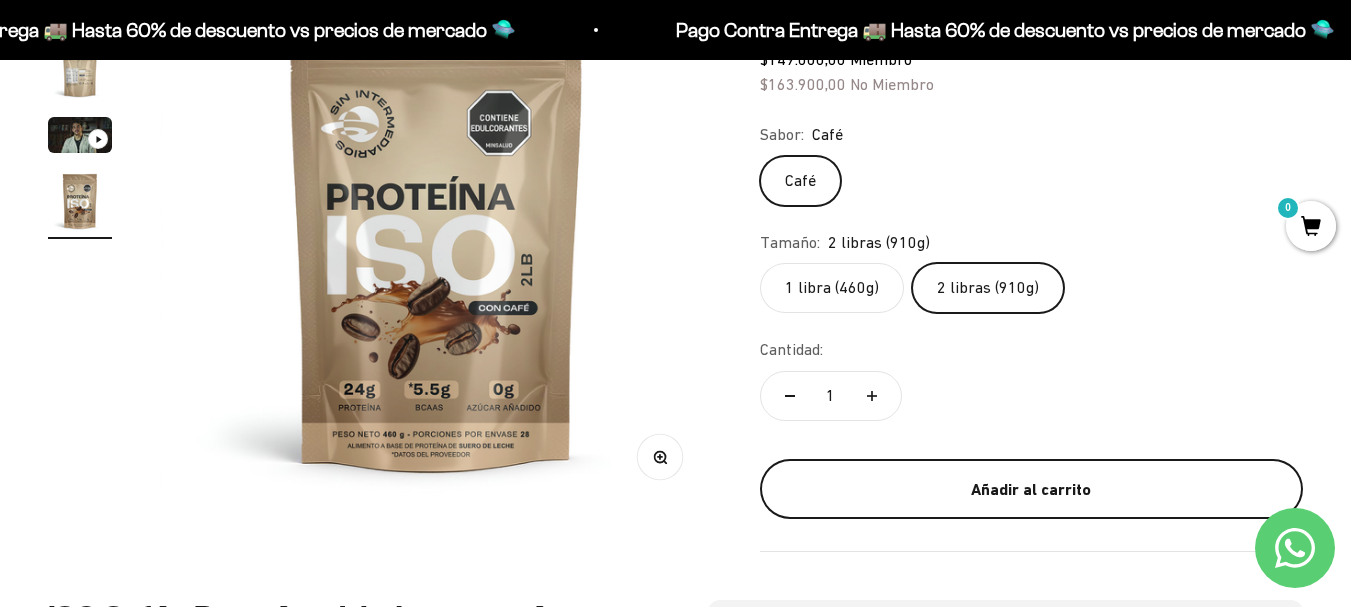 click on "Añadir al carrito" at bounding box center (1031, 489) 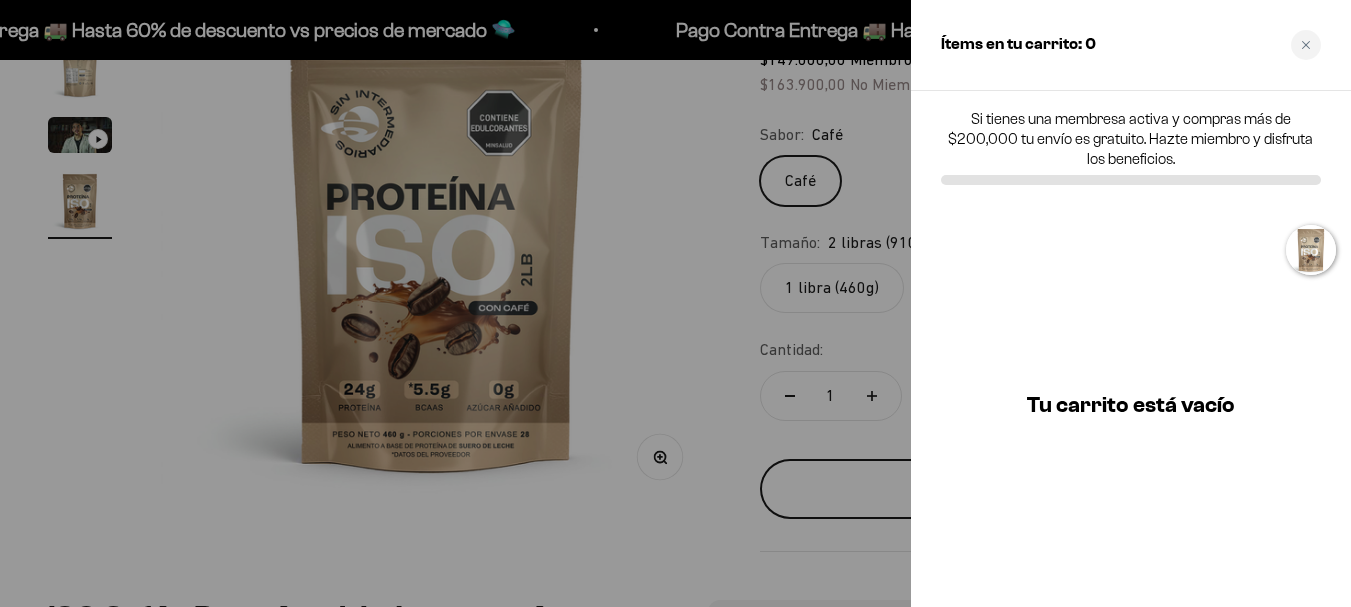 scroll, scrollTop: 0, scrollLeft: 1716, axis: horizontal 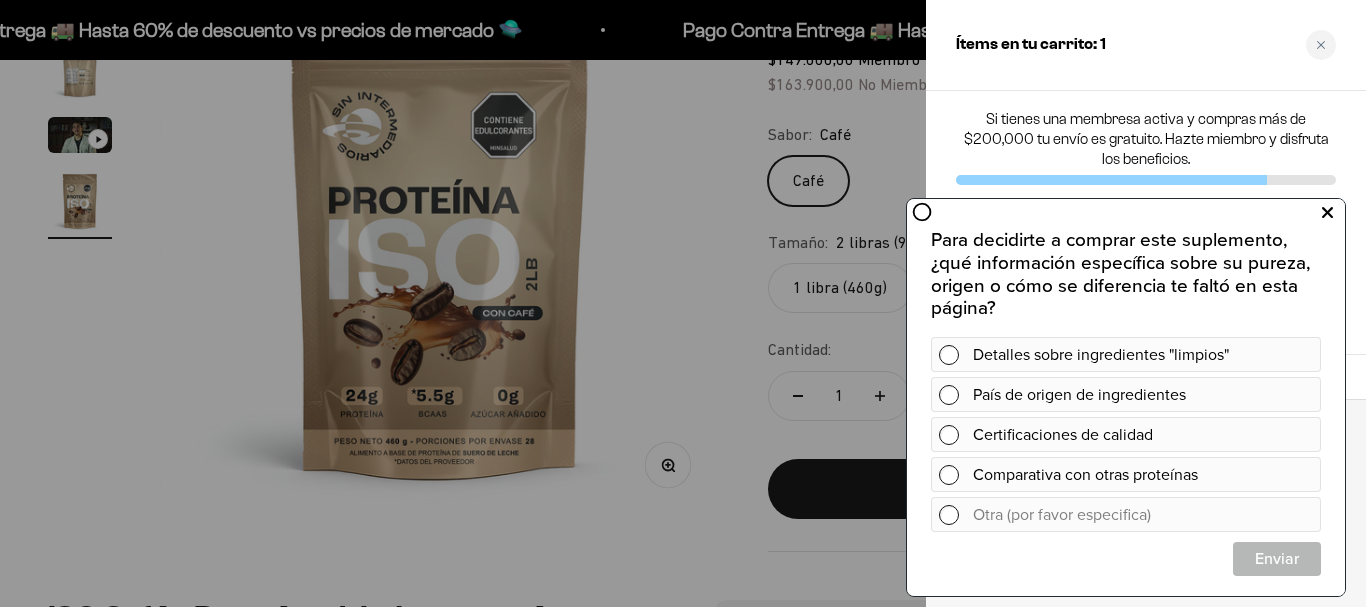 click at bounding box center (1327, 213) 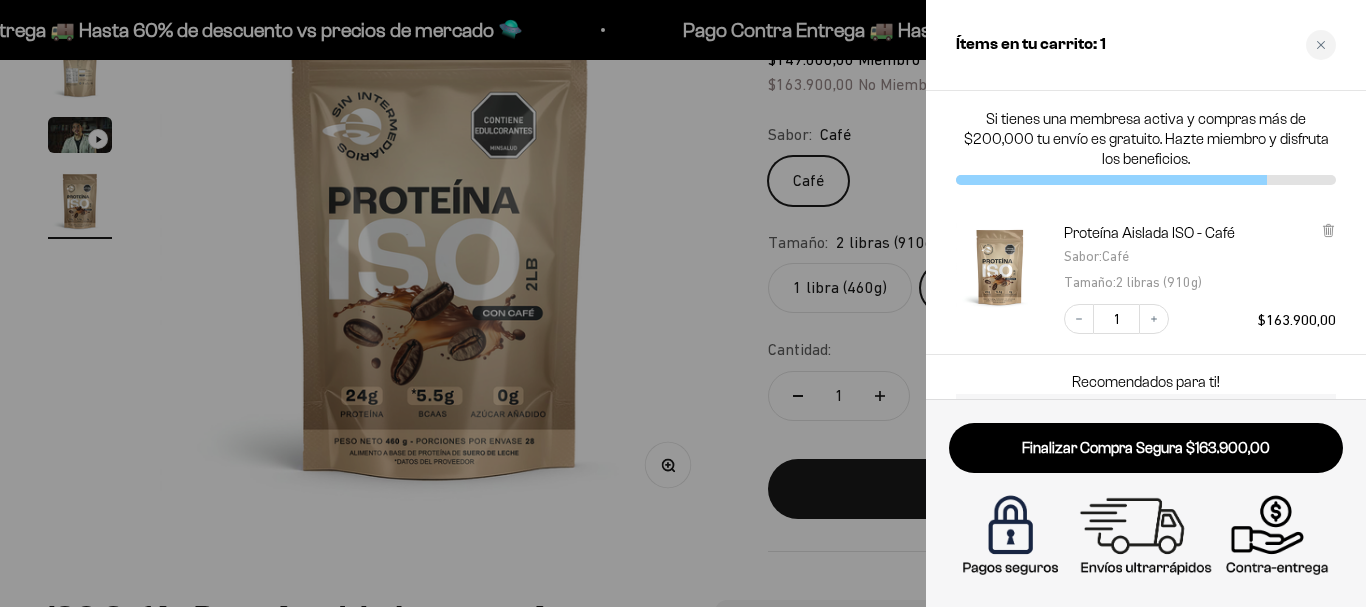 click at bounding box center (683, 303) 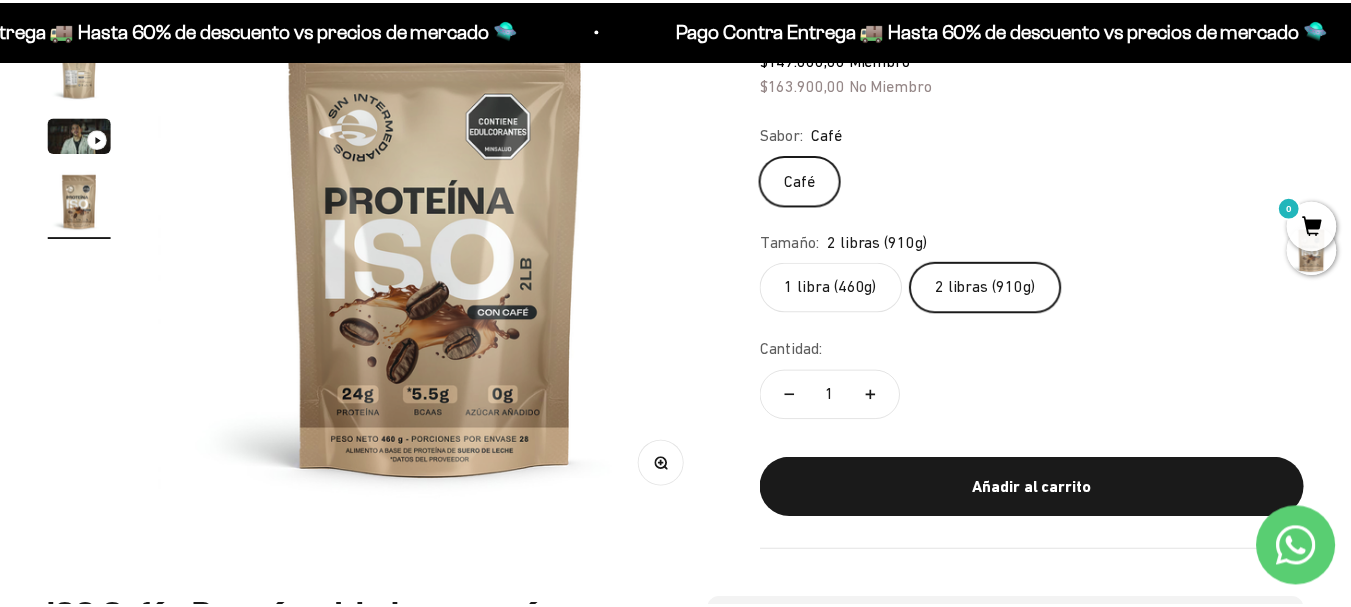 scroll, scrollTop: 0, scrollLeft: 1691, axis: horizontal 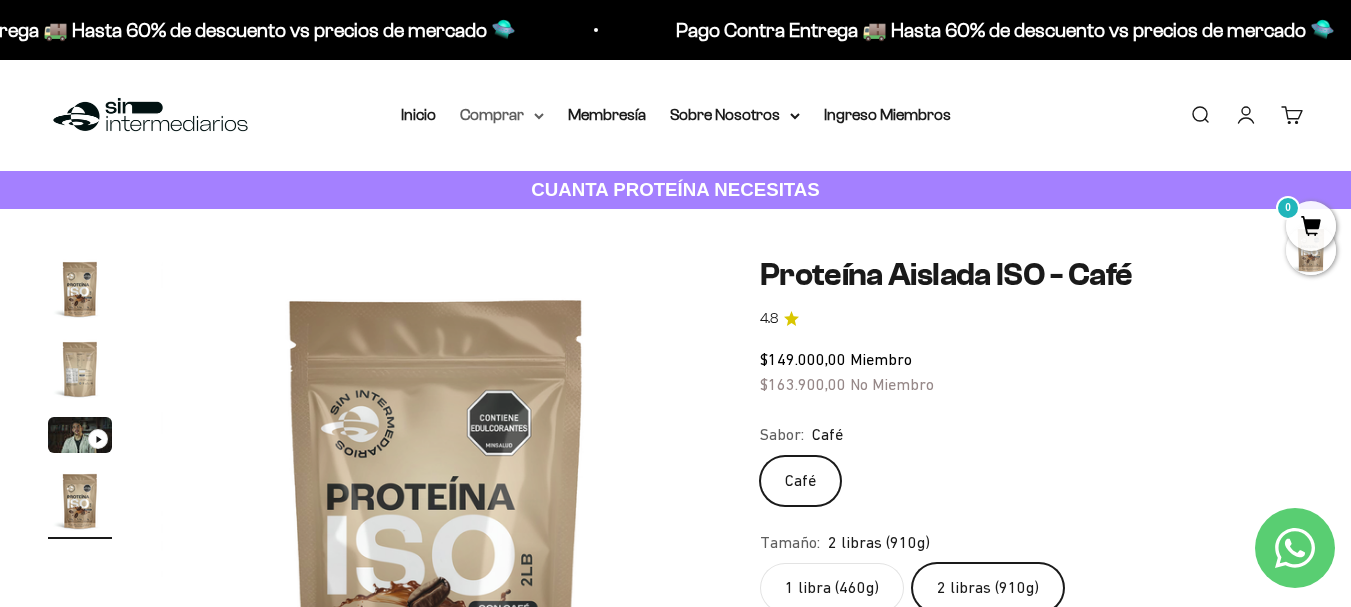 click on "Comprar" at bounding box center [502, 115] 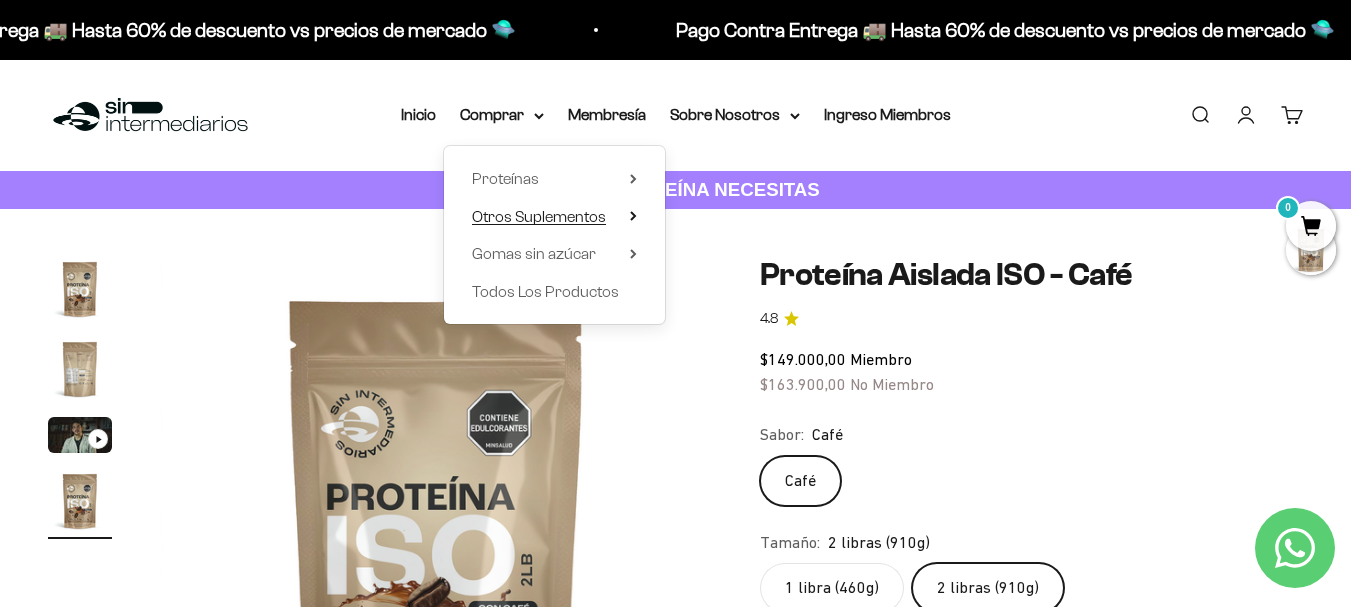 click on "Otros Suplementos" at bounding box center [539, 216] 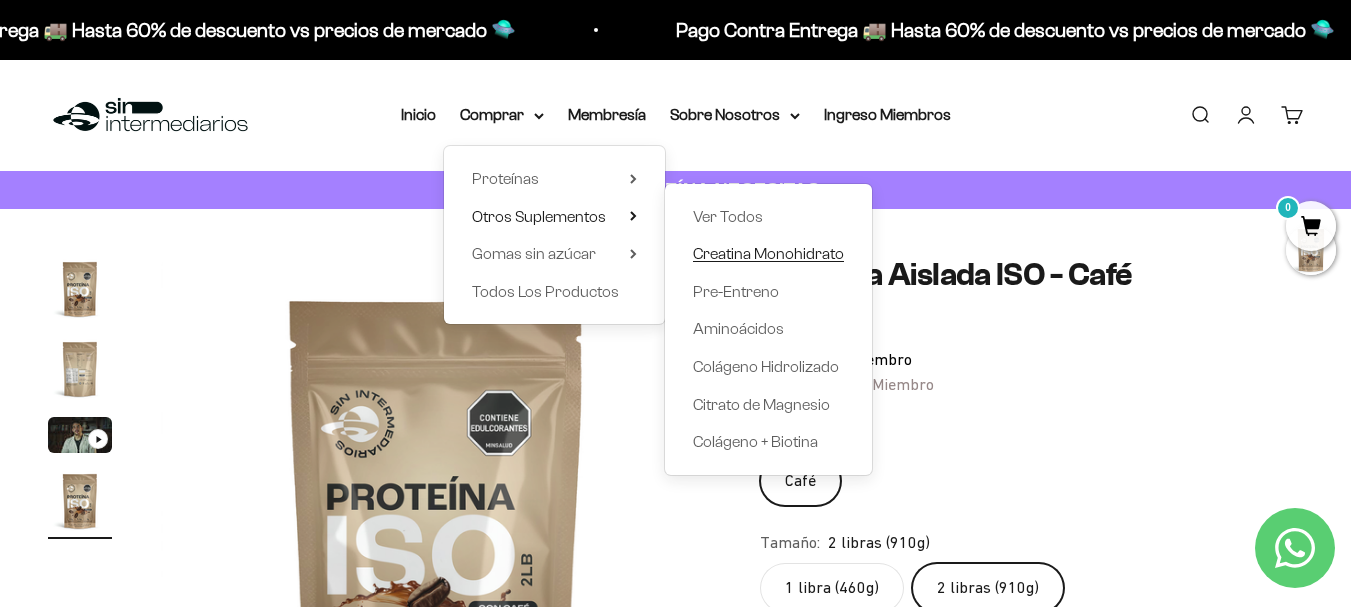 click on "Creatina Monohidrato" at bounding box center (768, 253) 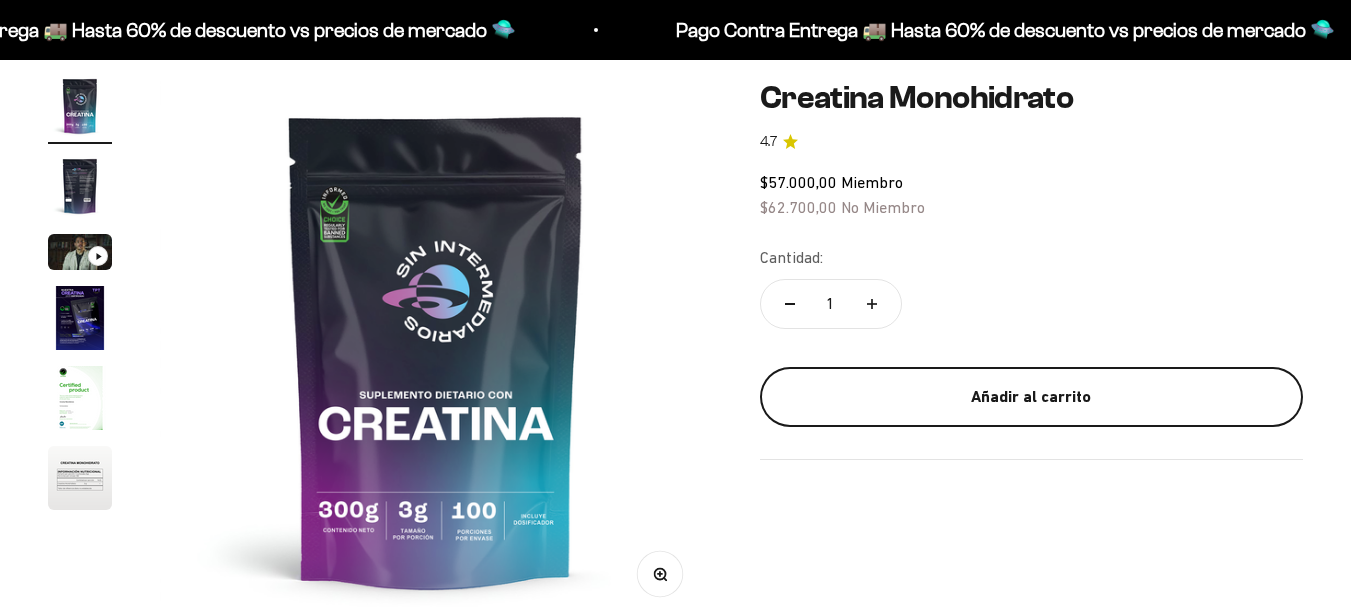 click on "Añadir al carrito" at bounding box center [1031, 397] 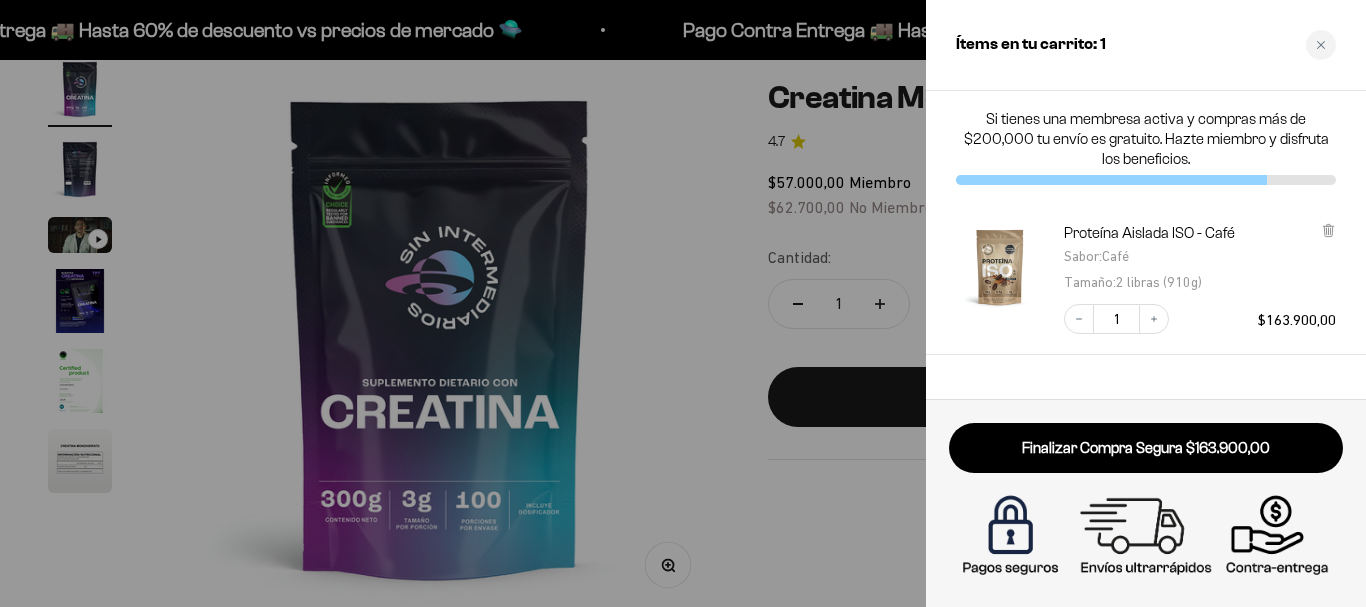 scroll, scrollTop: 200, scrollLeft: 0, axis: vertical 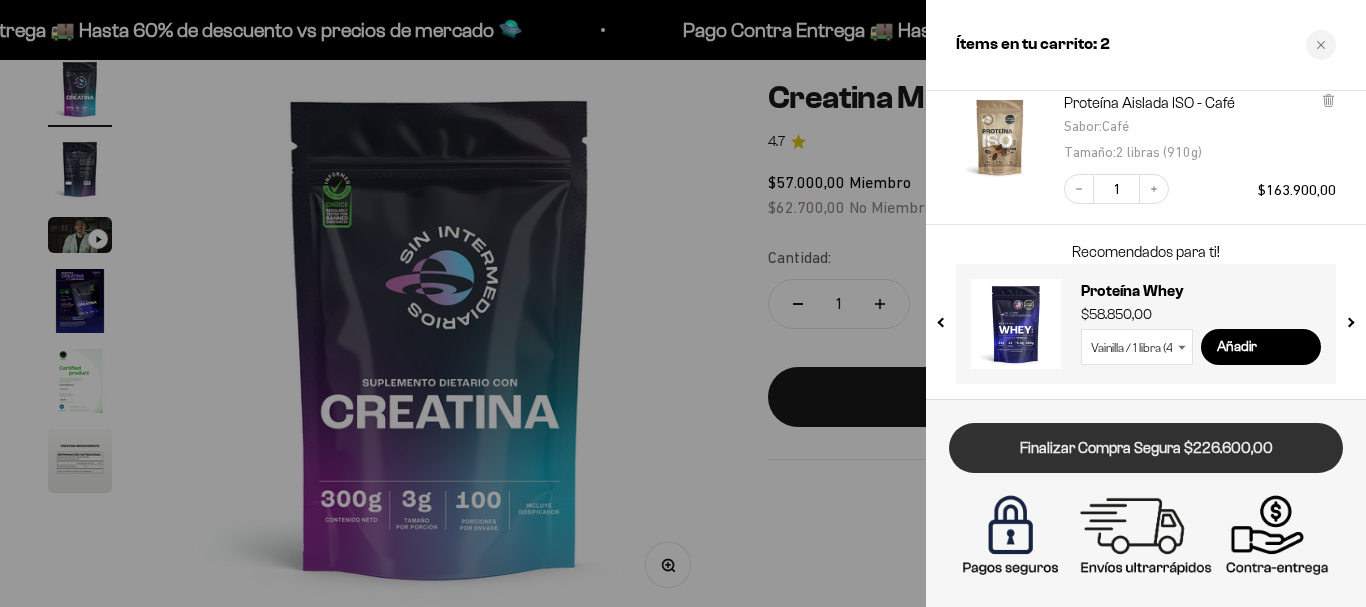 click on "Finalizar Compra Segura $226.600,00" at bounding box center [1146, 448] 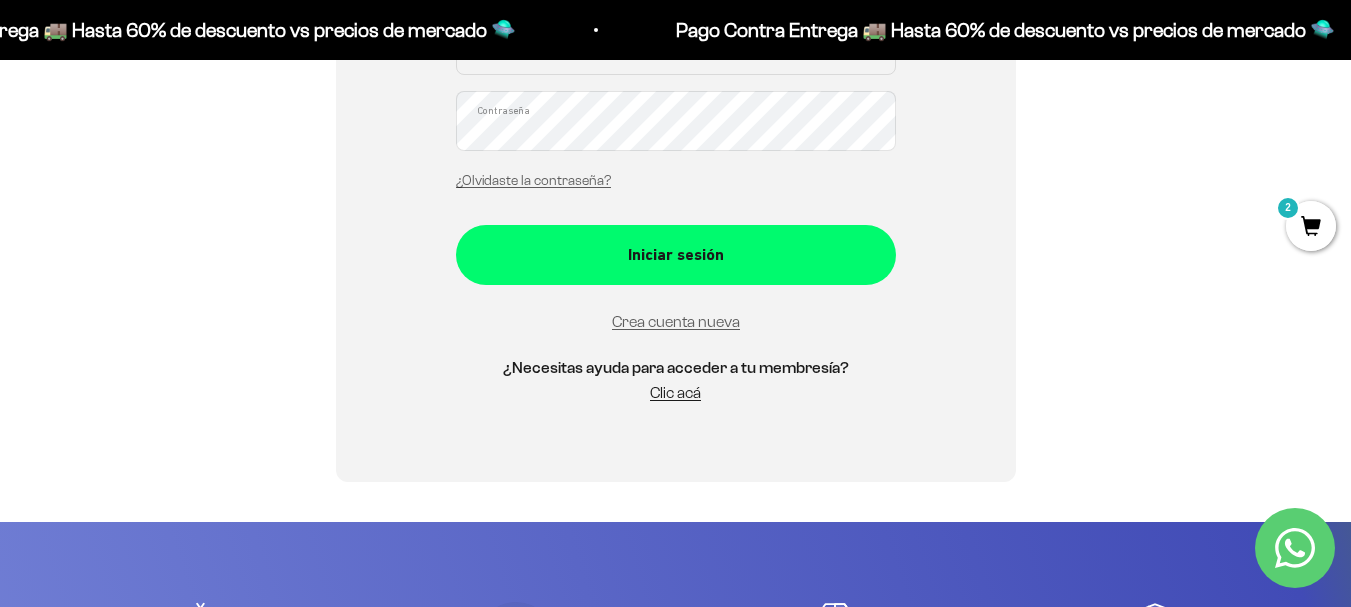 scroll, scrollTop: 569, scrollLeft: 0, axis: vertical 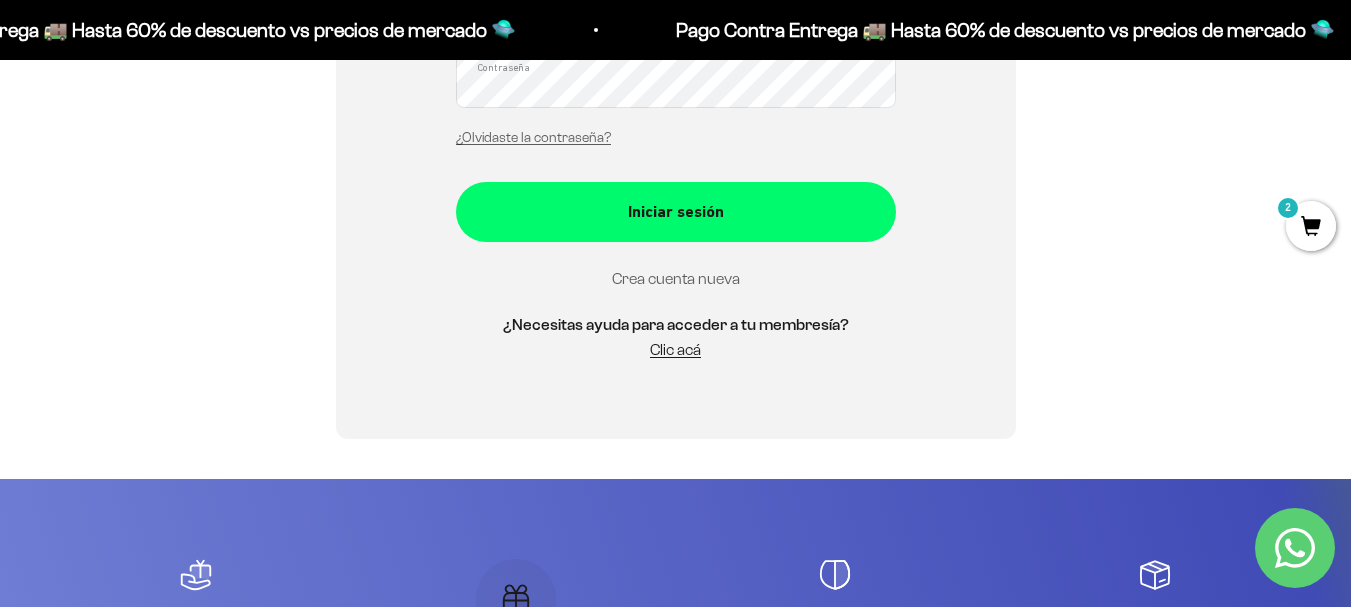 click on "Crea cuenta nueva" at bounding box center (676, 278) 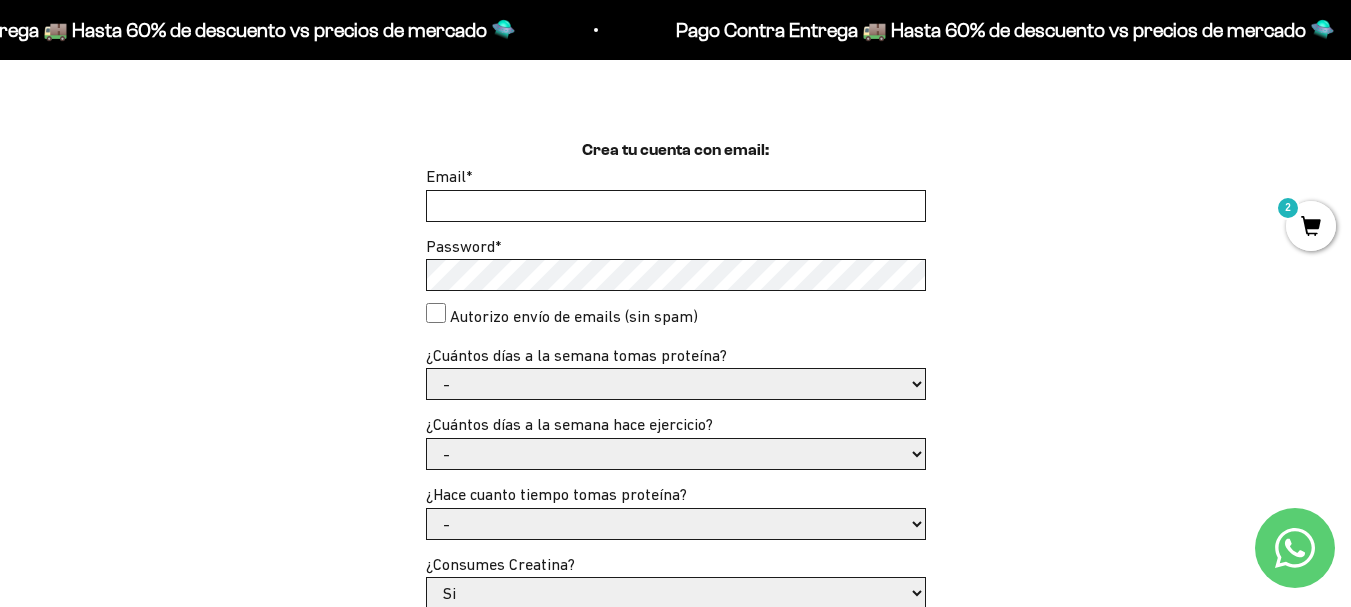 scroll, scrollTop: 500, scrollLeft: 0, axis: vertical 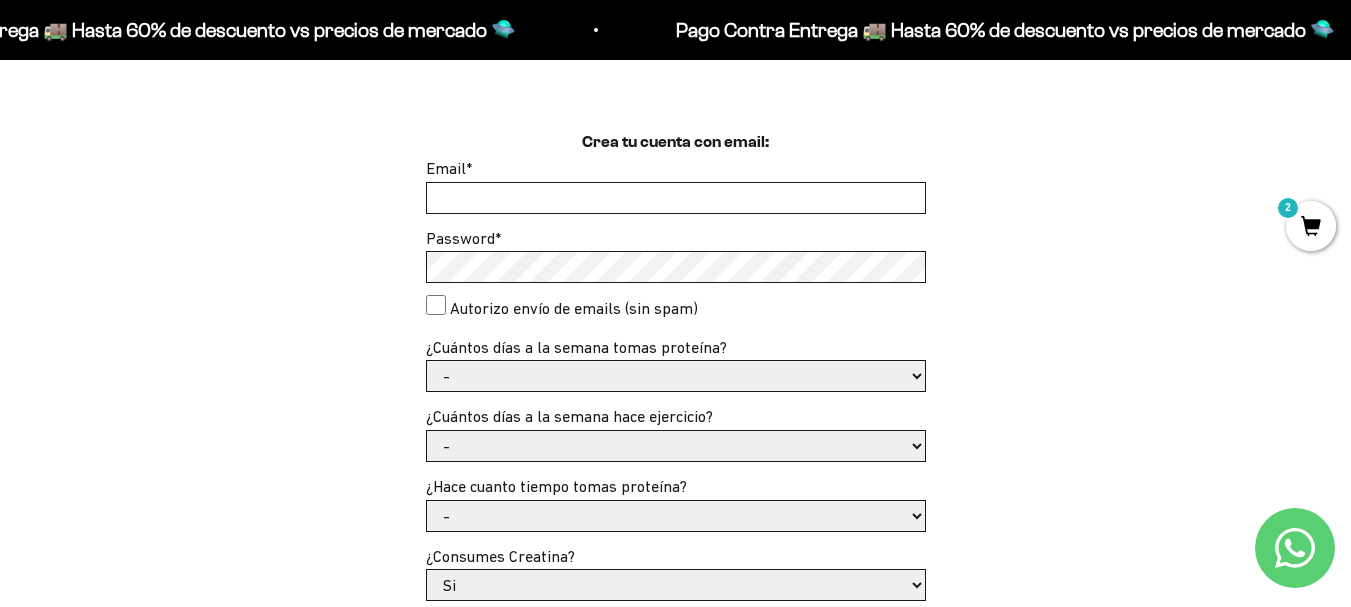 click on "Email
*" at bounding box center (676, 198) 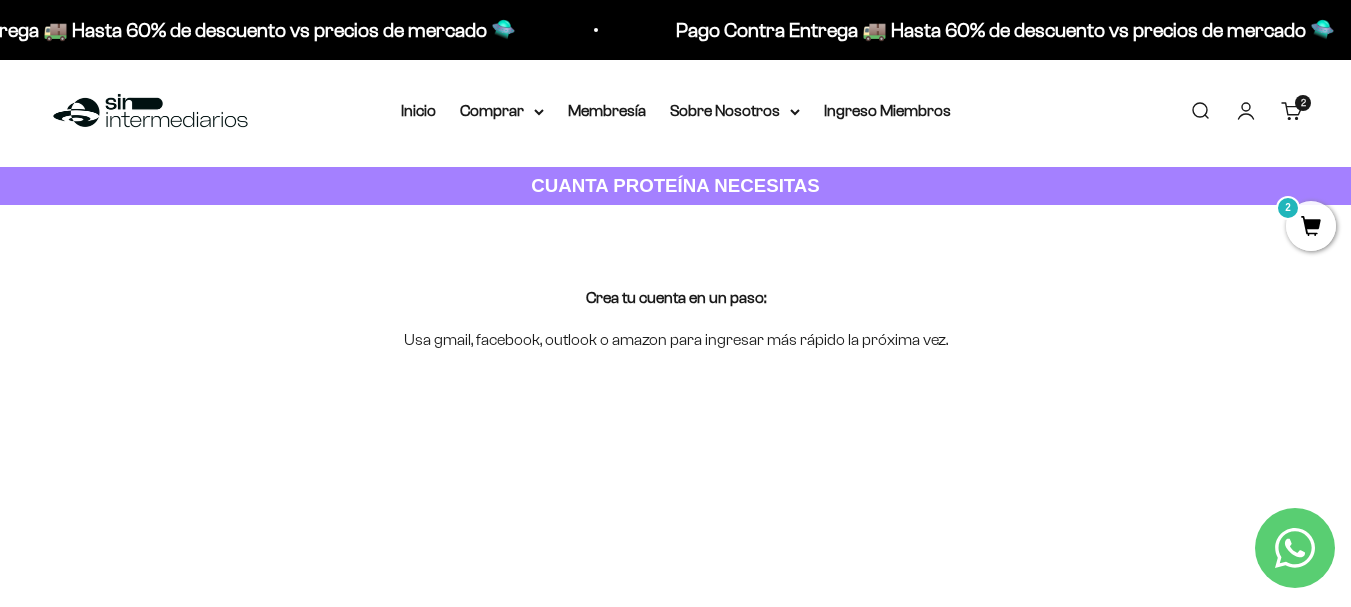 scroll, scrollTop: 0, scrollLeft: 0, axis: both 